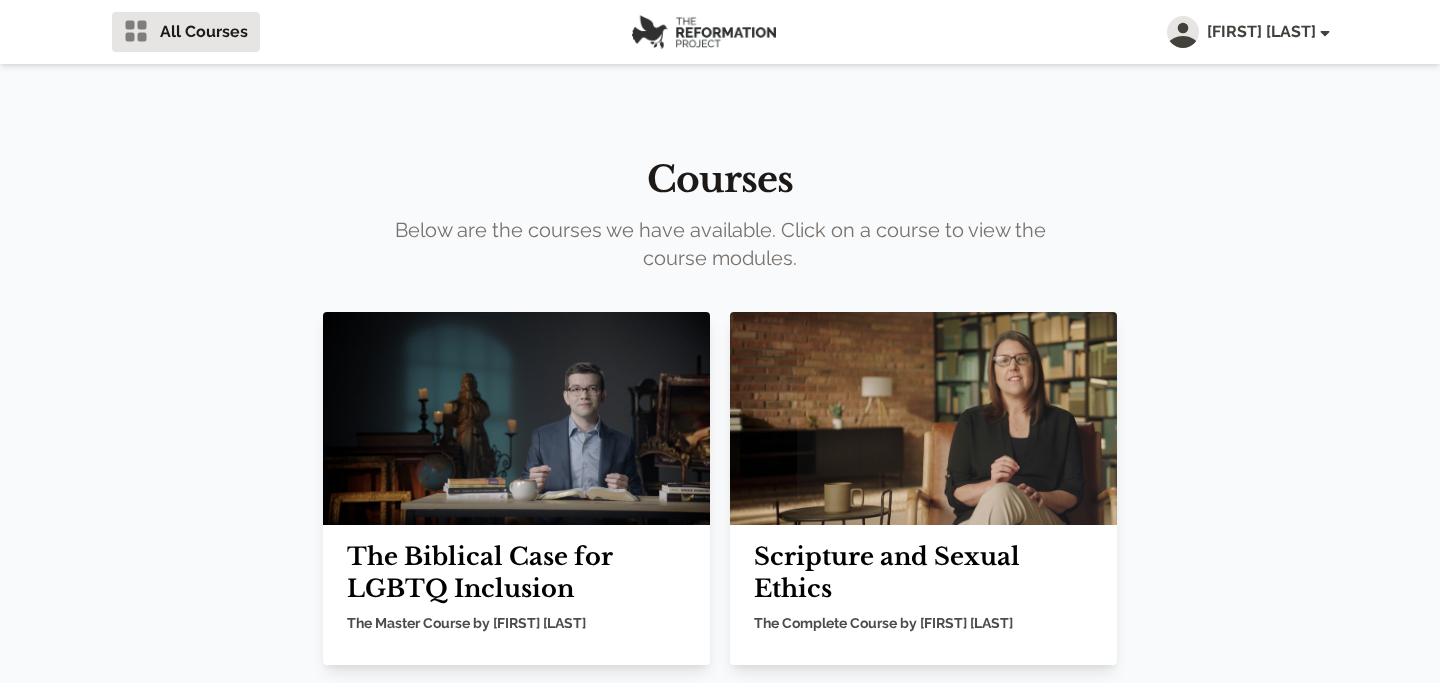 scroll, scrollTop: 134, scrollLeft: 0, axis: vertical 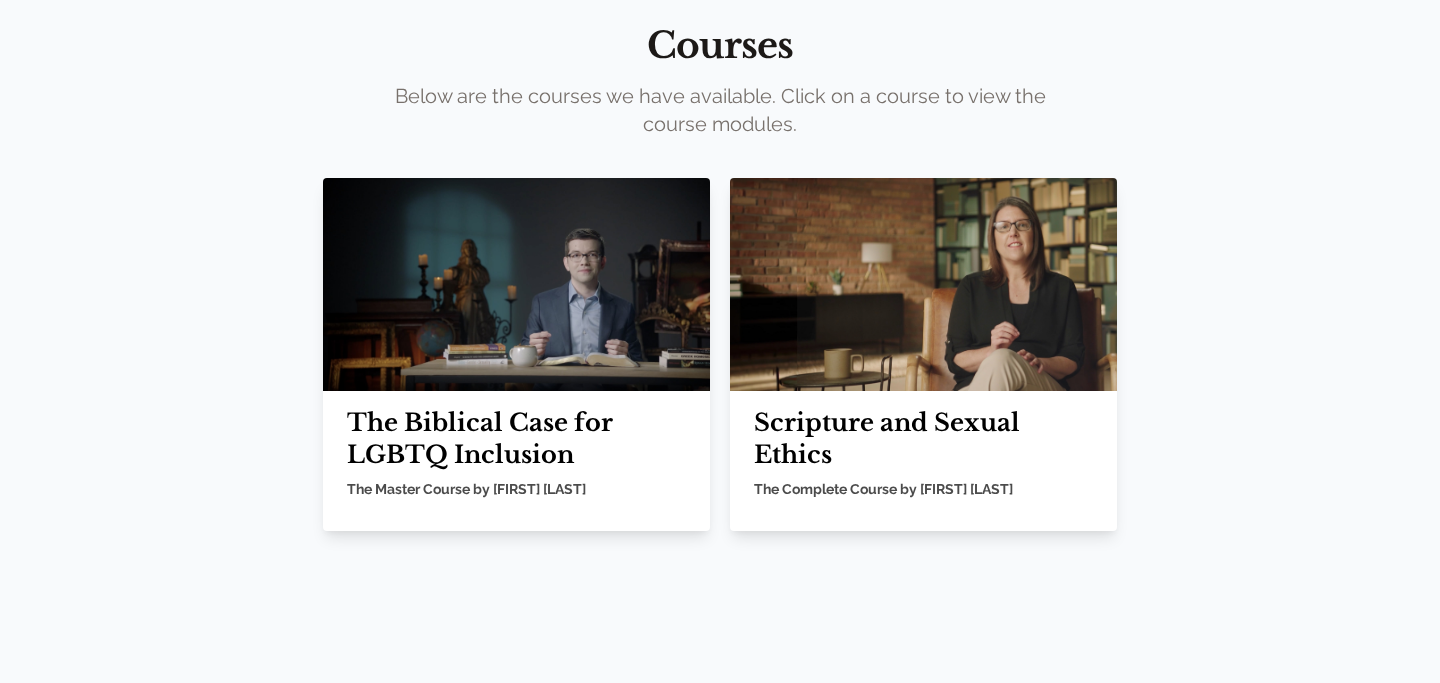 click at bounding box center [923, 284] 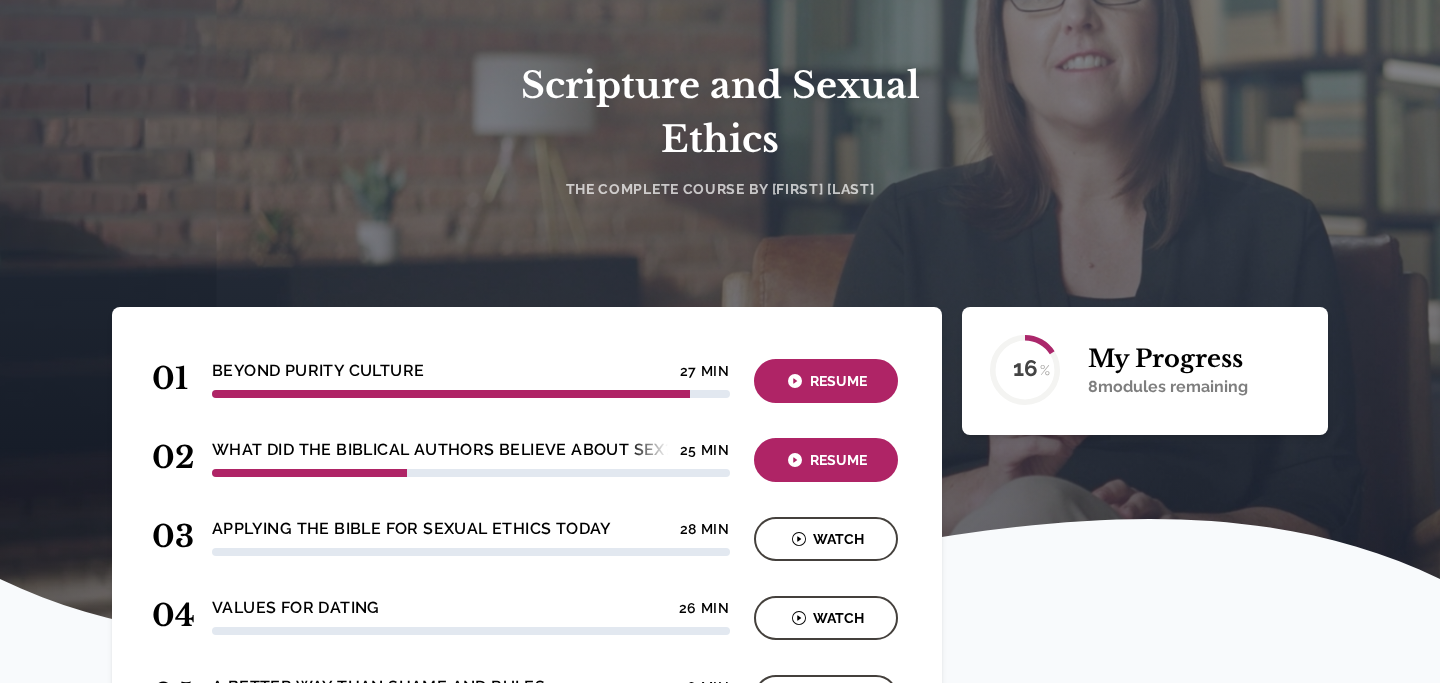 scroll, scrollTop: 0, scrollLeft: 0, axis: both 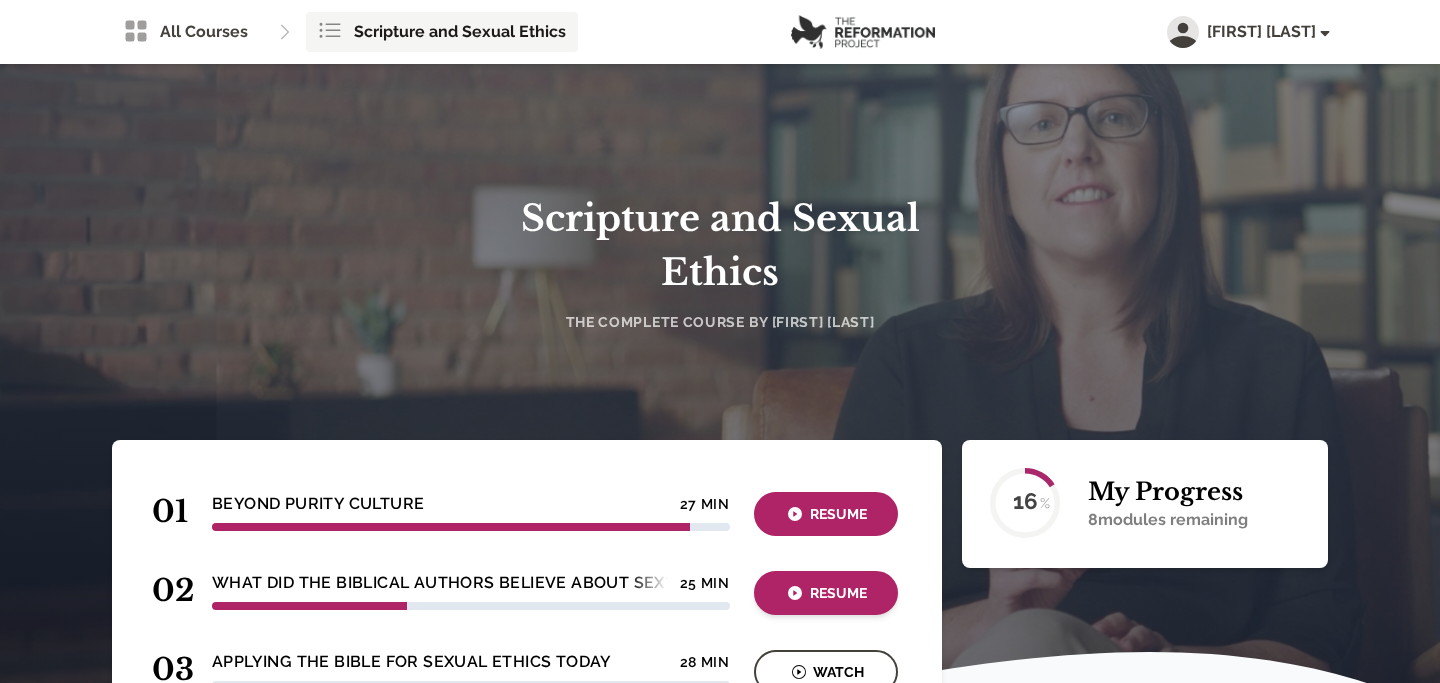 click on "Resume" at bounding box center (826, 514) 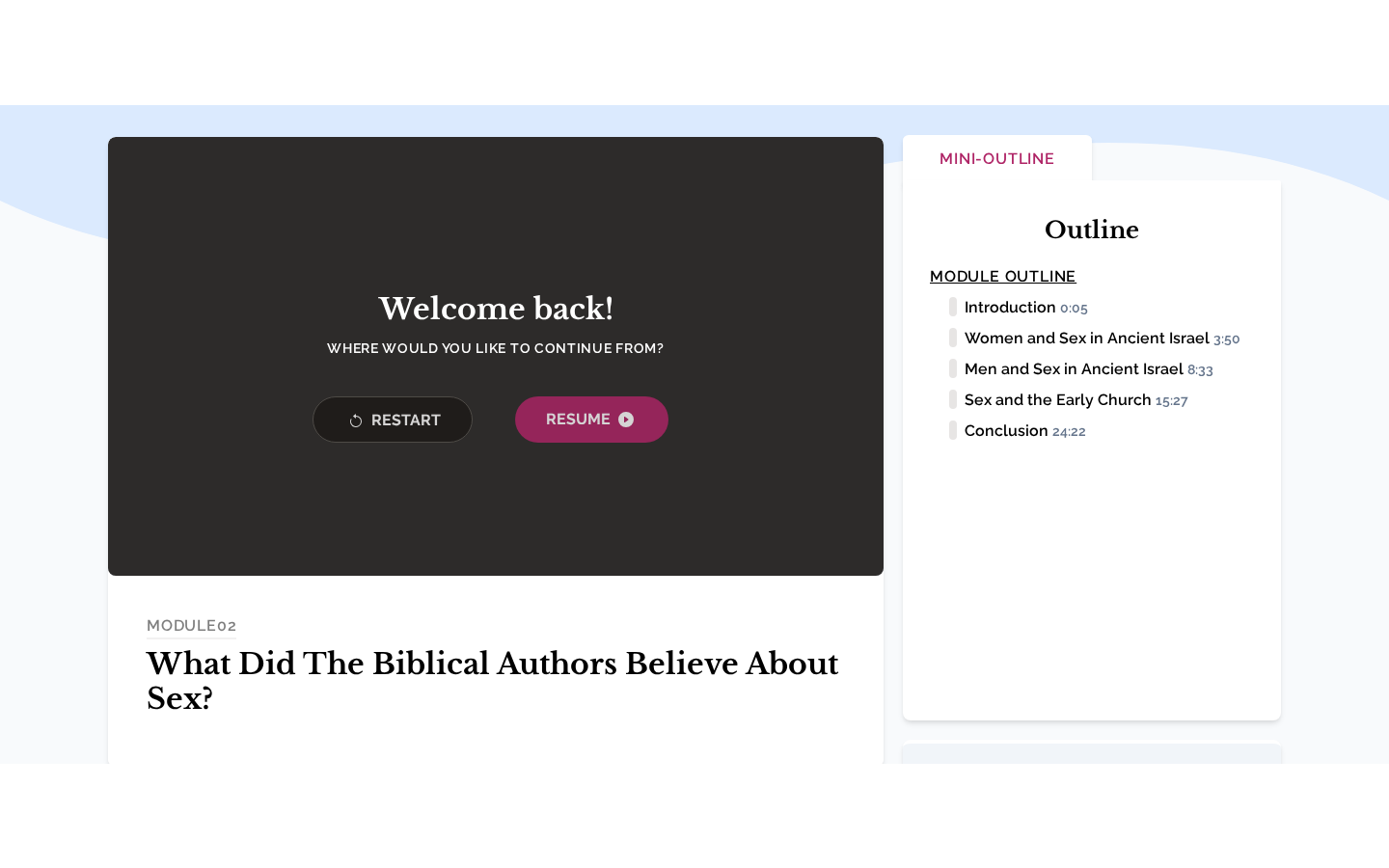 scroll, scrollTop: 359, scrollLeft: 0, axis: vertical 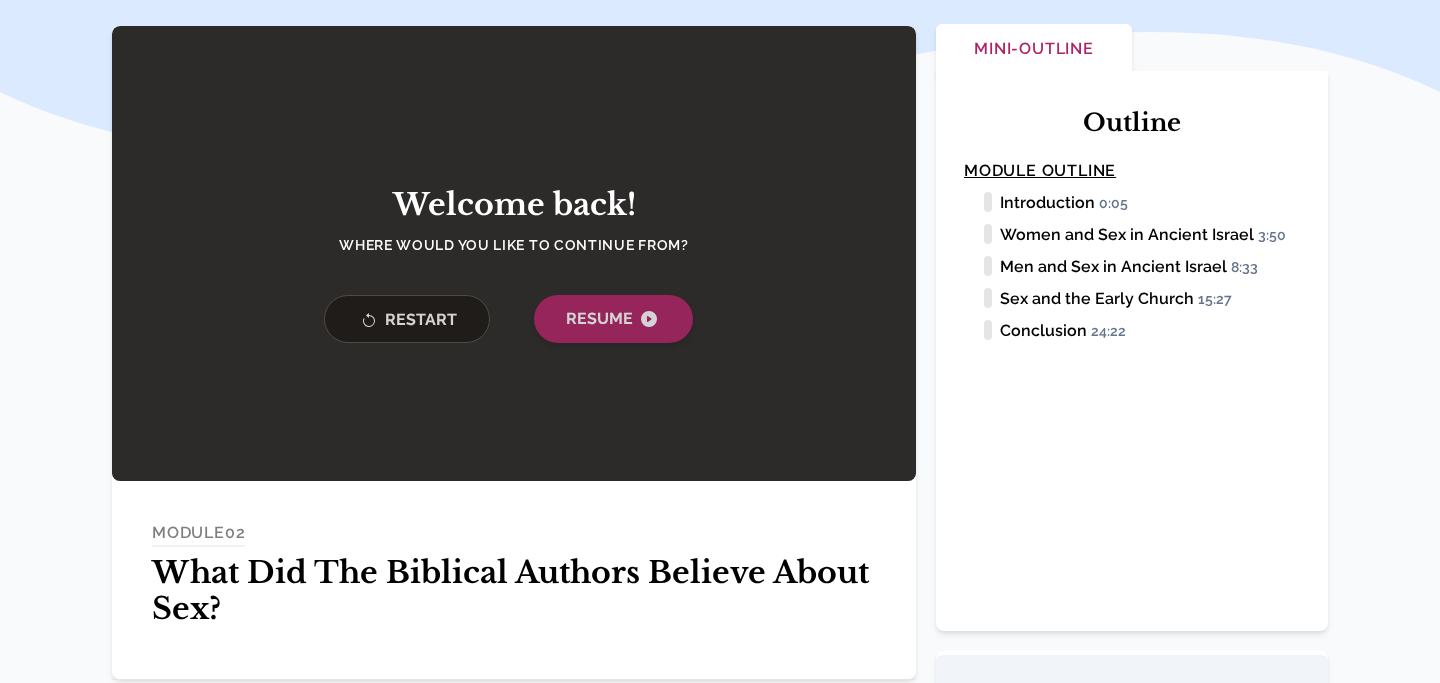 click on "Resume" at bounding box center (613, 319) 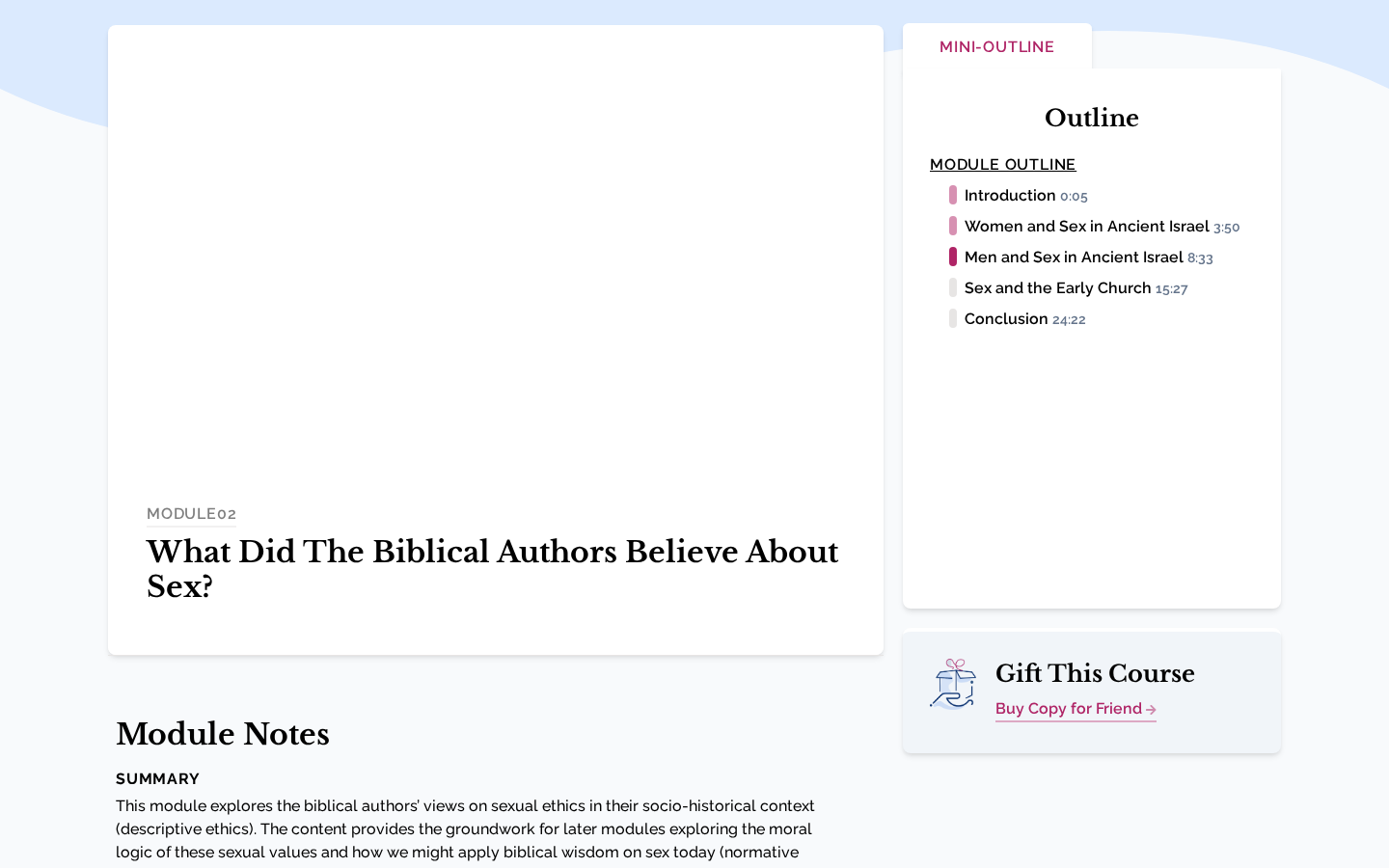 scroll, scrollTop: 359, scrollLeft: 0, axis: vertical 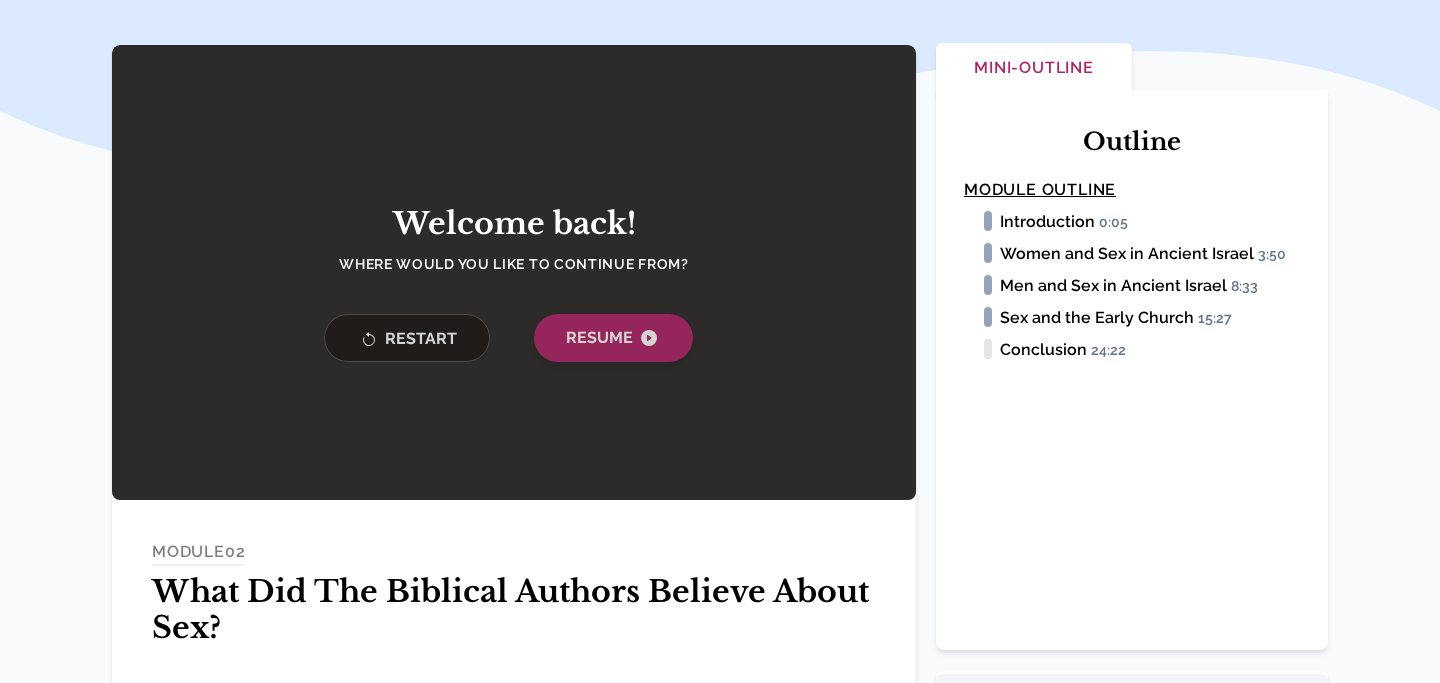 click on "Resume" at bounding box center [613, 338] 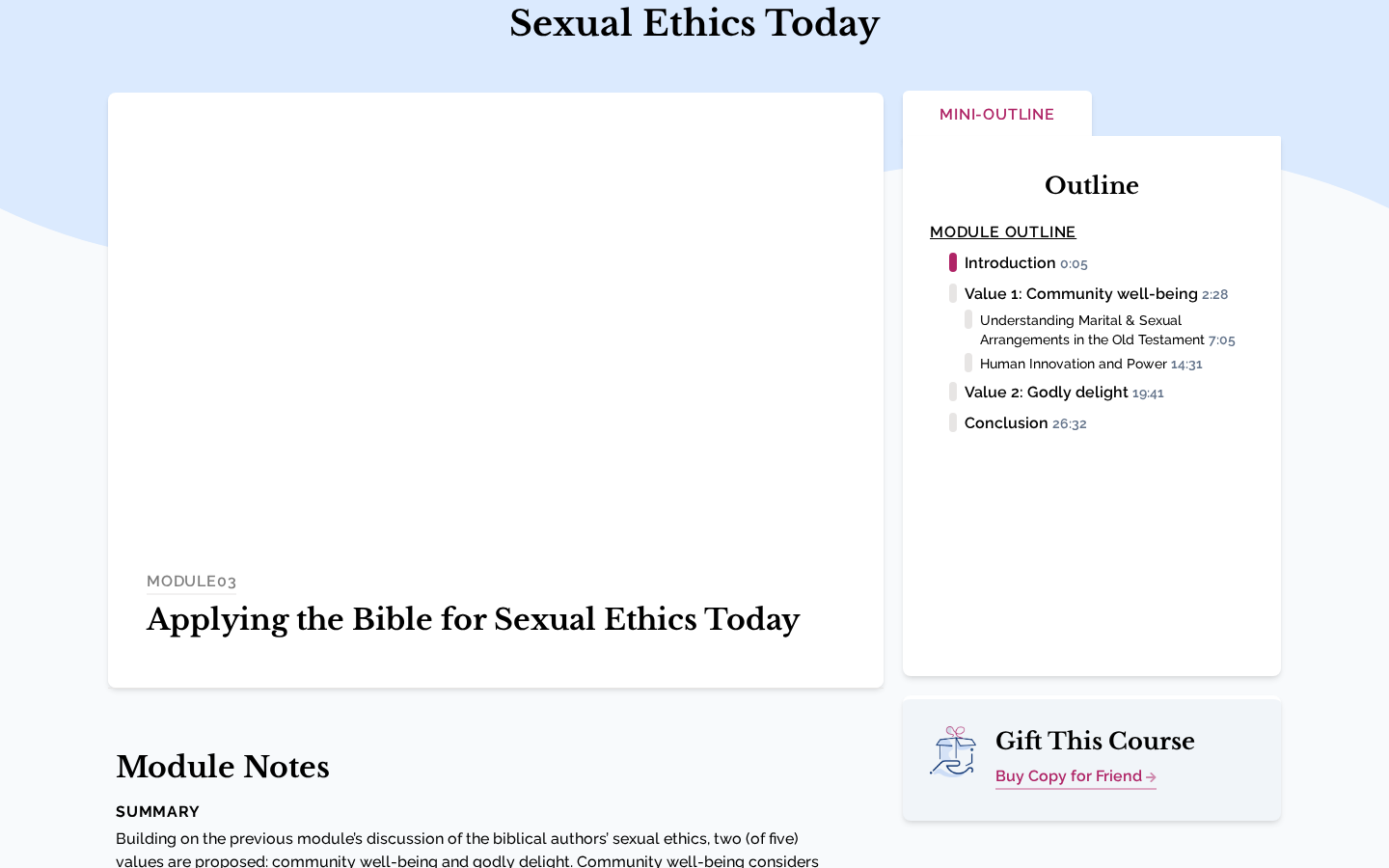 scroll, scrollTop: 239, scrollLeft: 0, axis: vertical 